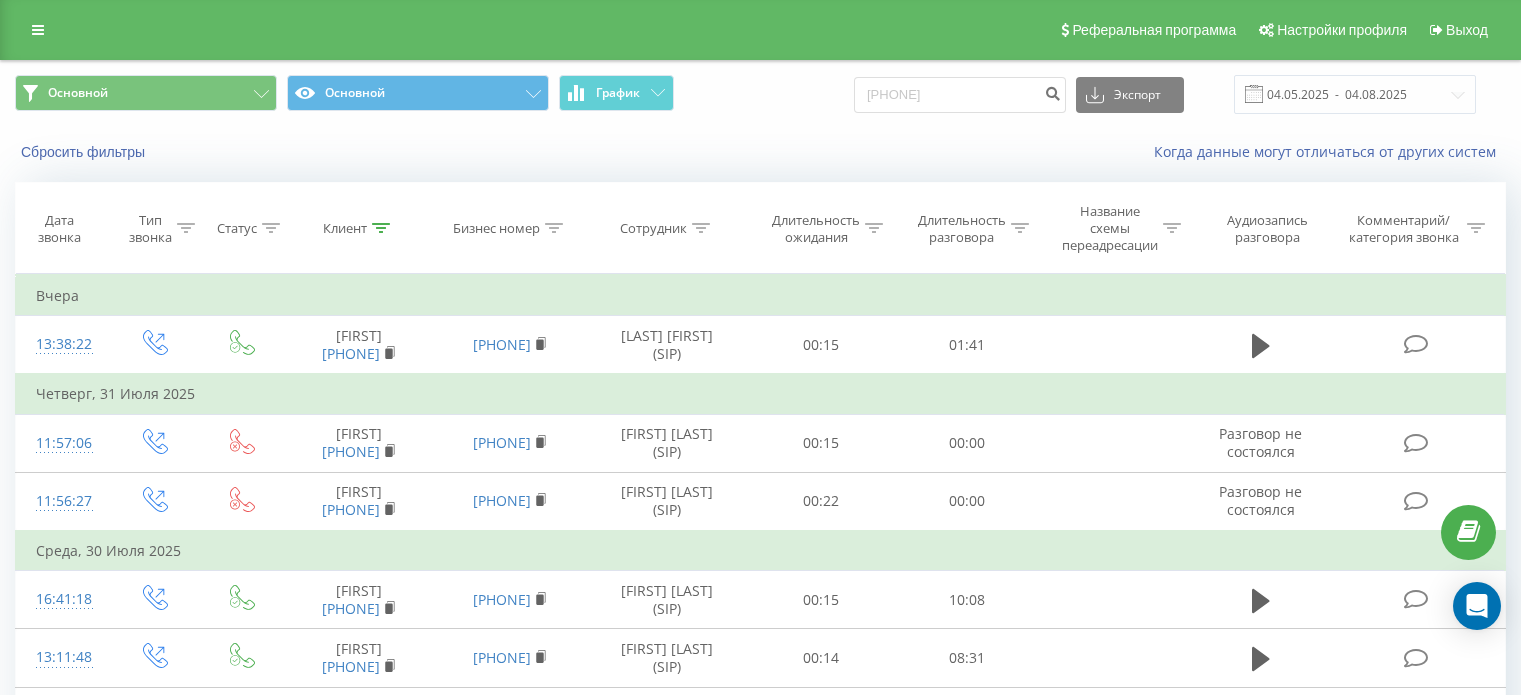scroll, scrollTop: 0, scrollLeft: 0, axis: both 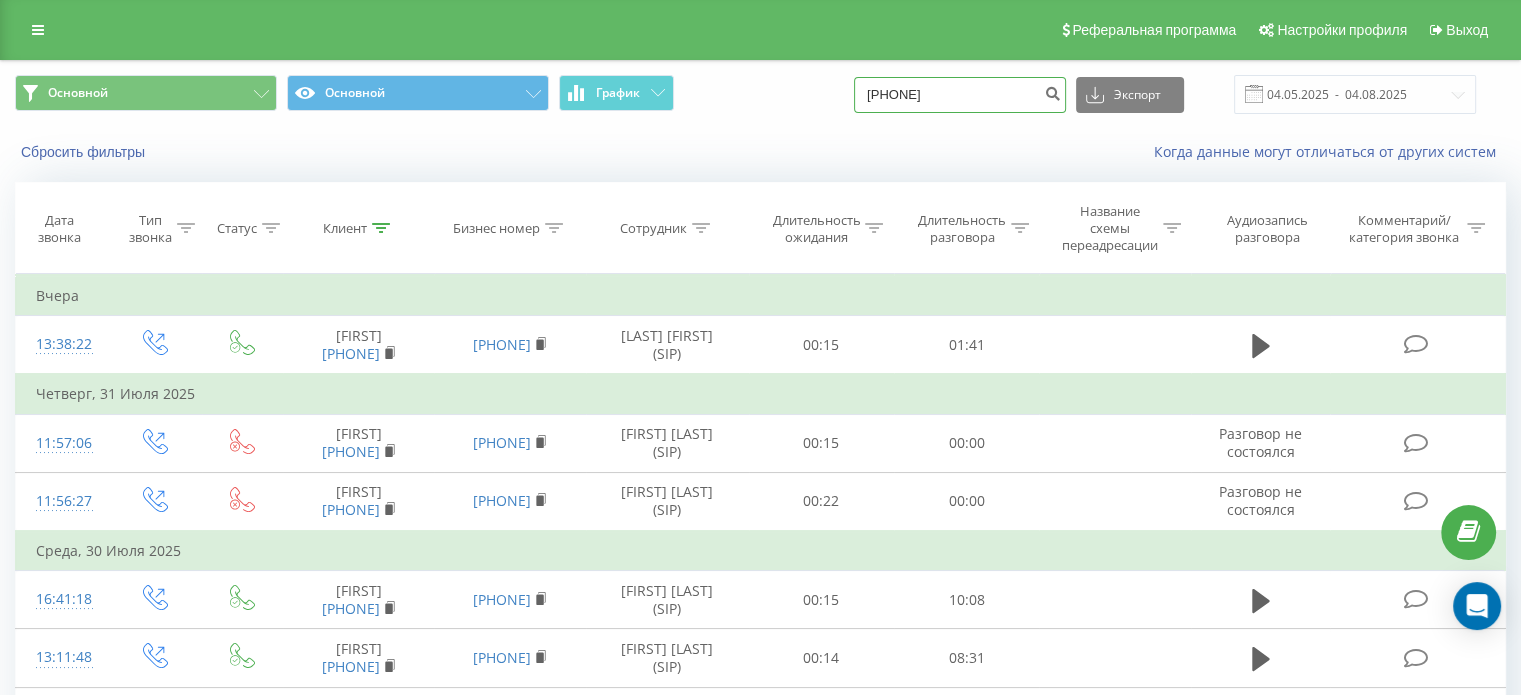 drag, startPoint x: 991, startPoint y: 99, endPoint x: 828, endPoint y: 109, distance: 163.30646 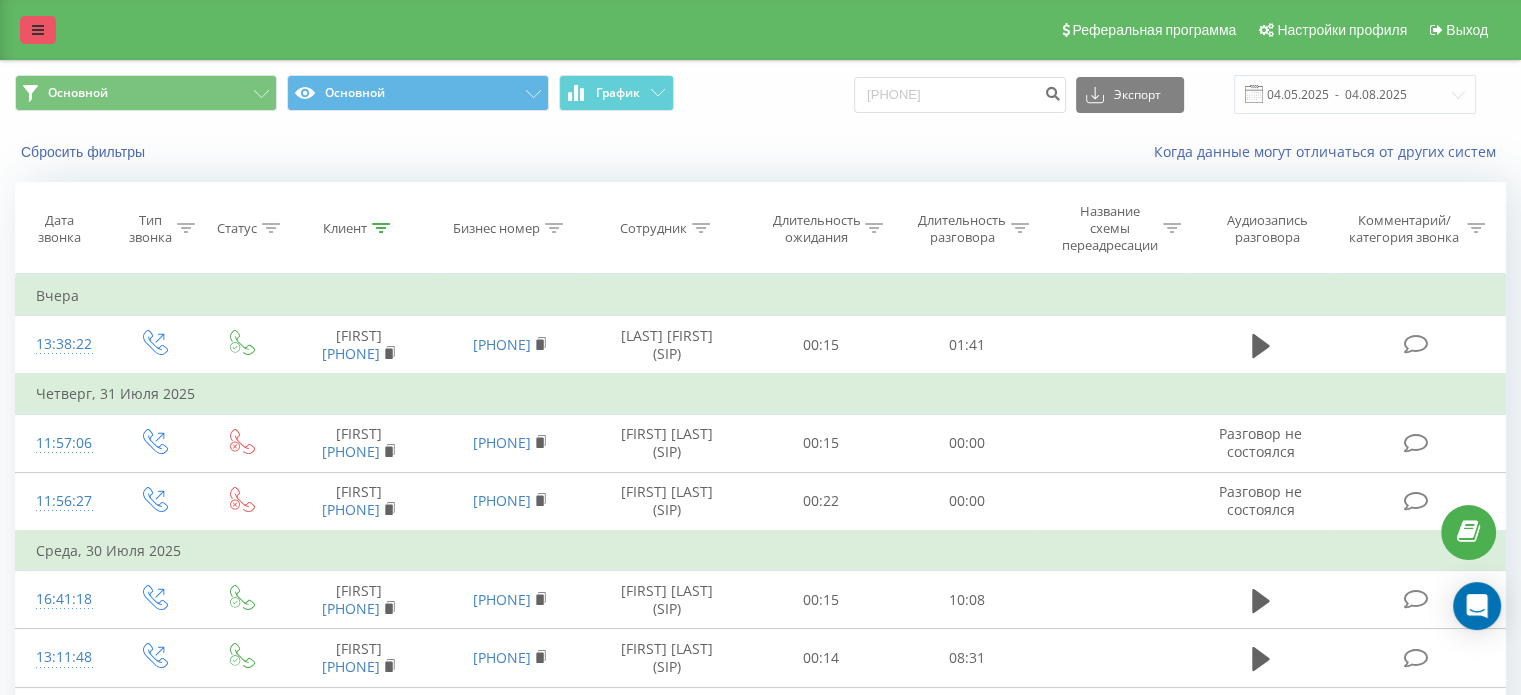 click at bounding box center (38, 30) 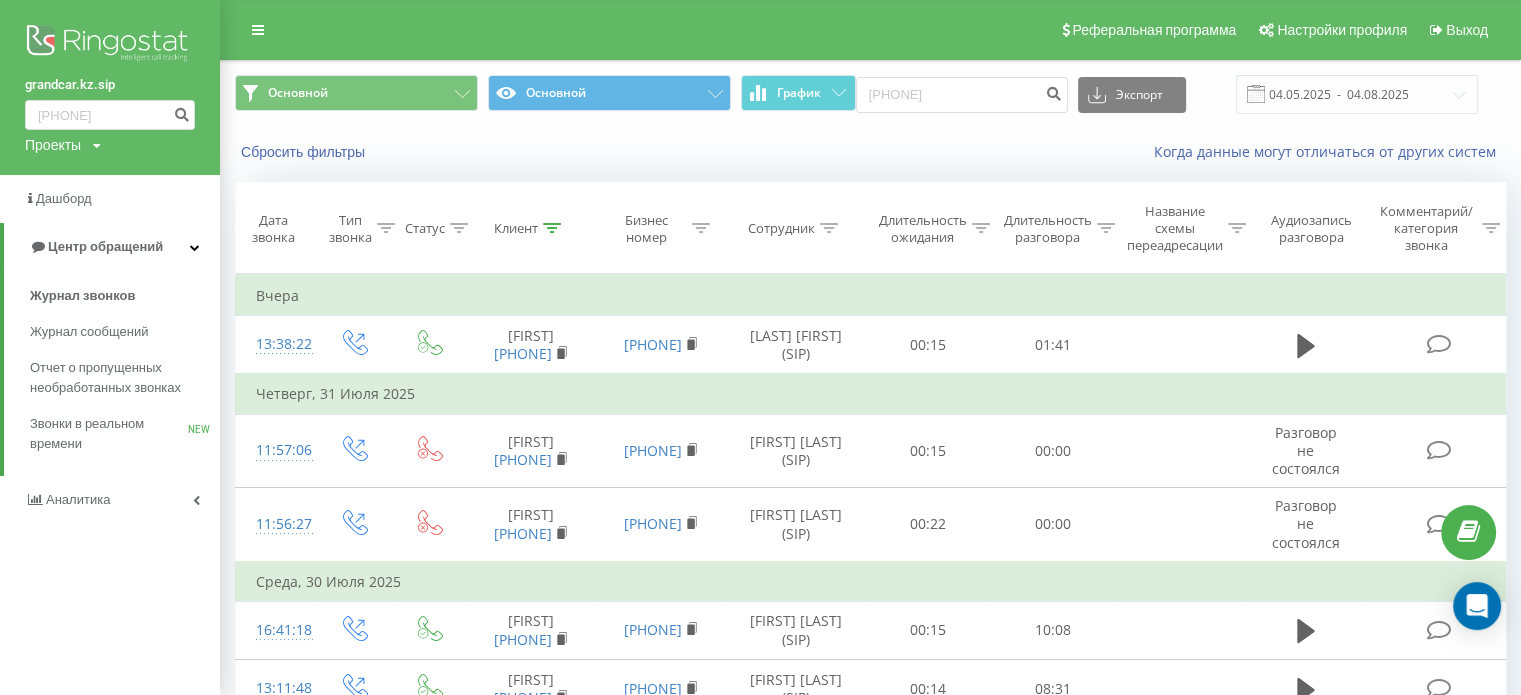 click on "grandcar.kz.sip" at bounding box center (110, 85) 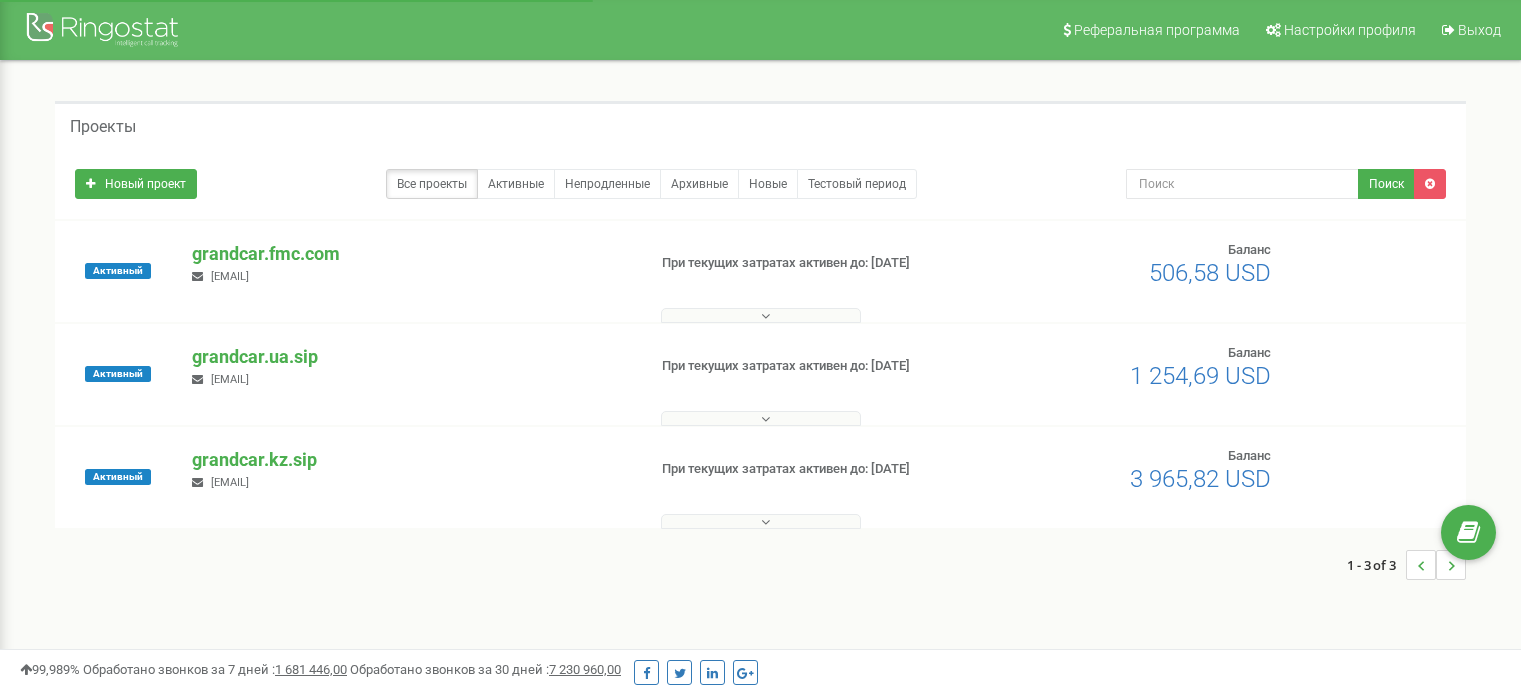 scroll, scrollTop: 0, scrollLeft: 0, axis: both 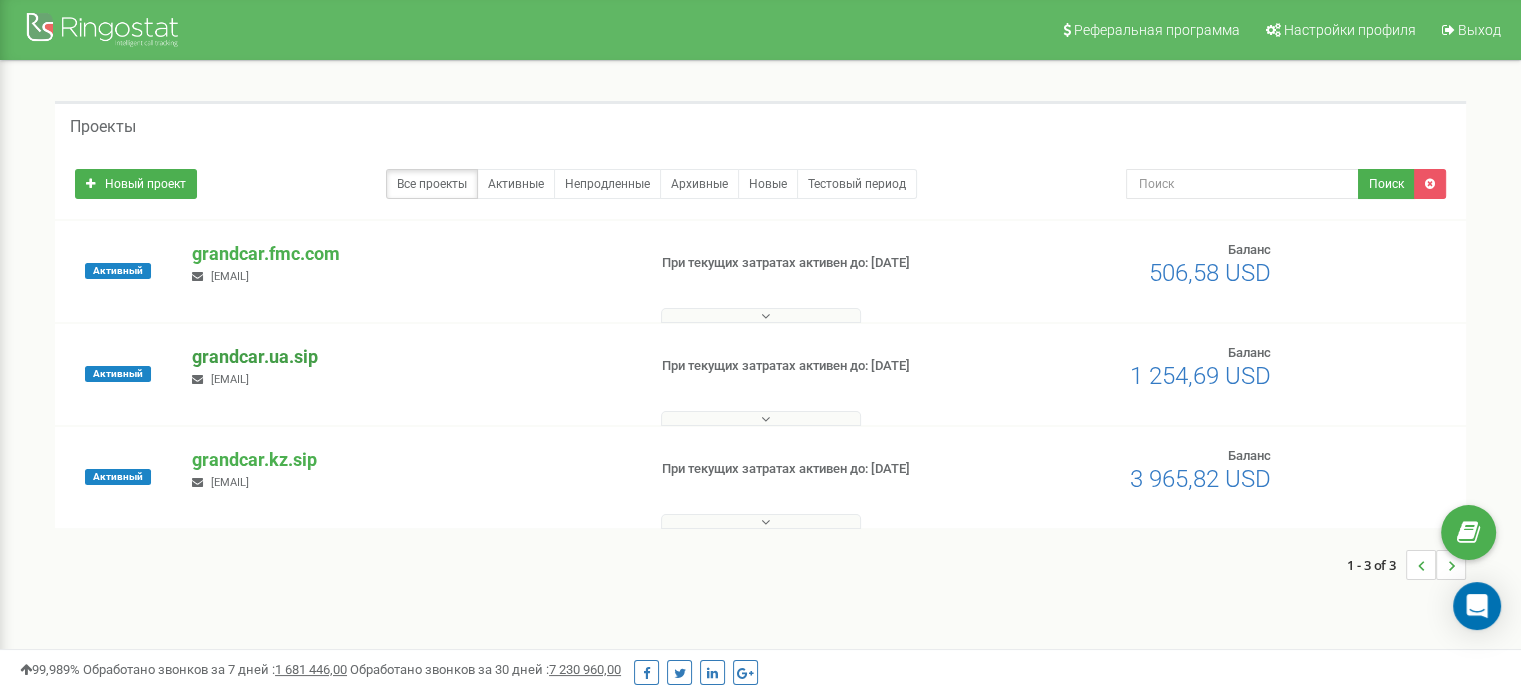 click on "grandcar.ua.sip" at bounding box center [410, 357] 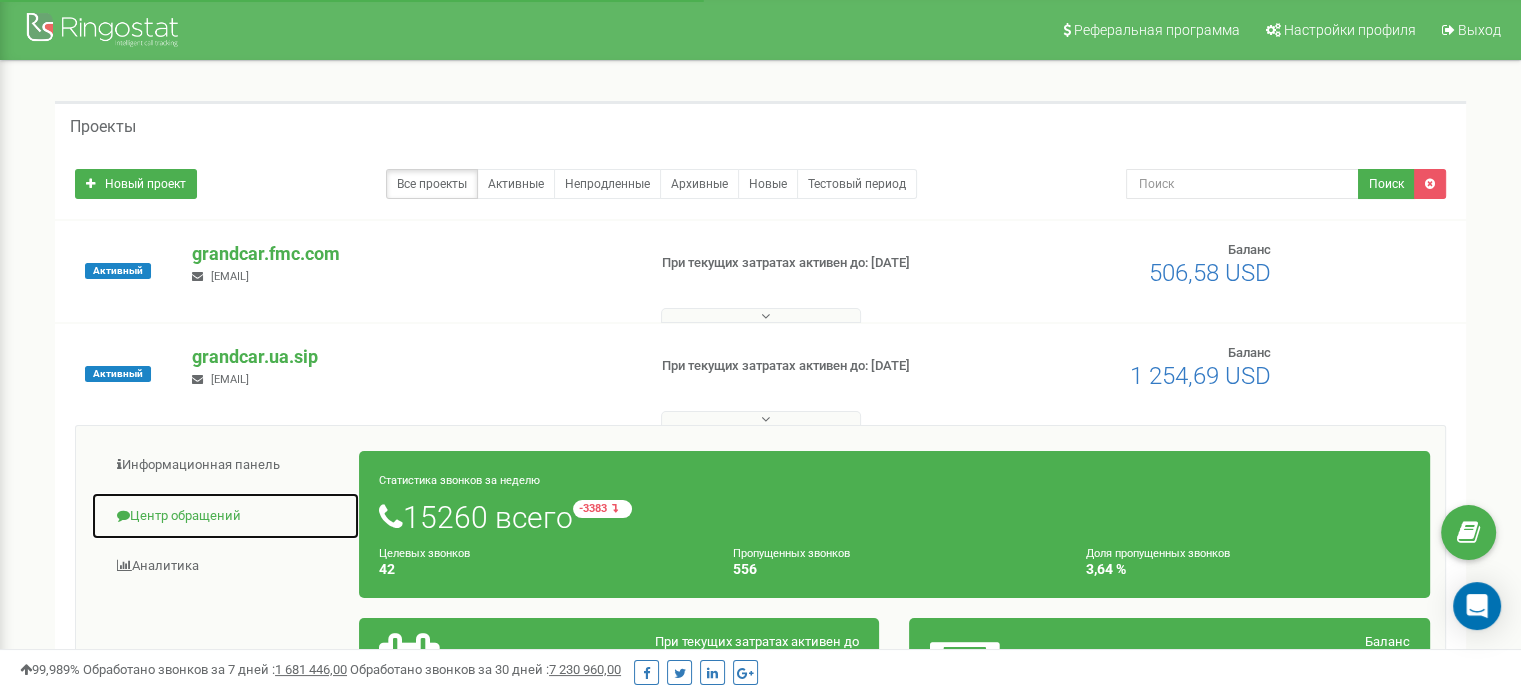 click on "Центр обращений" at bounding box center (225, 516) 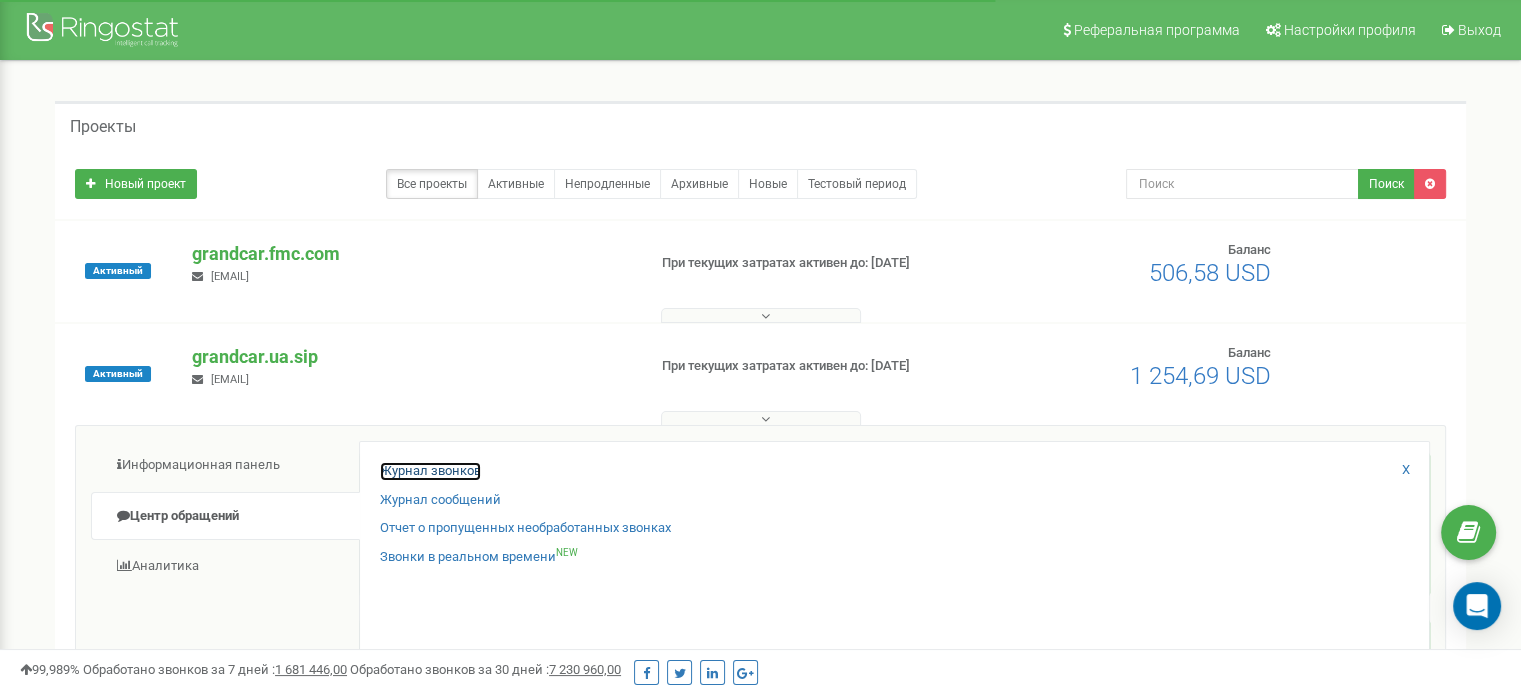 click on "Журнал звонков" at bounding box center [430, 471] 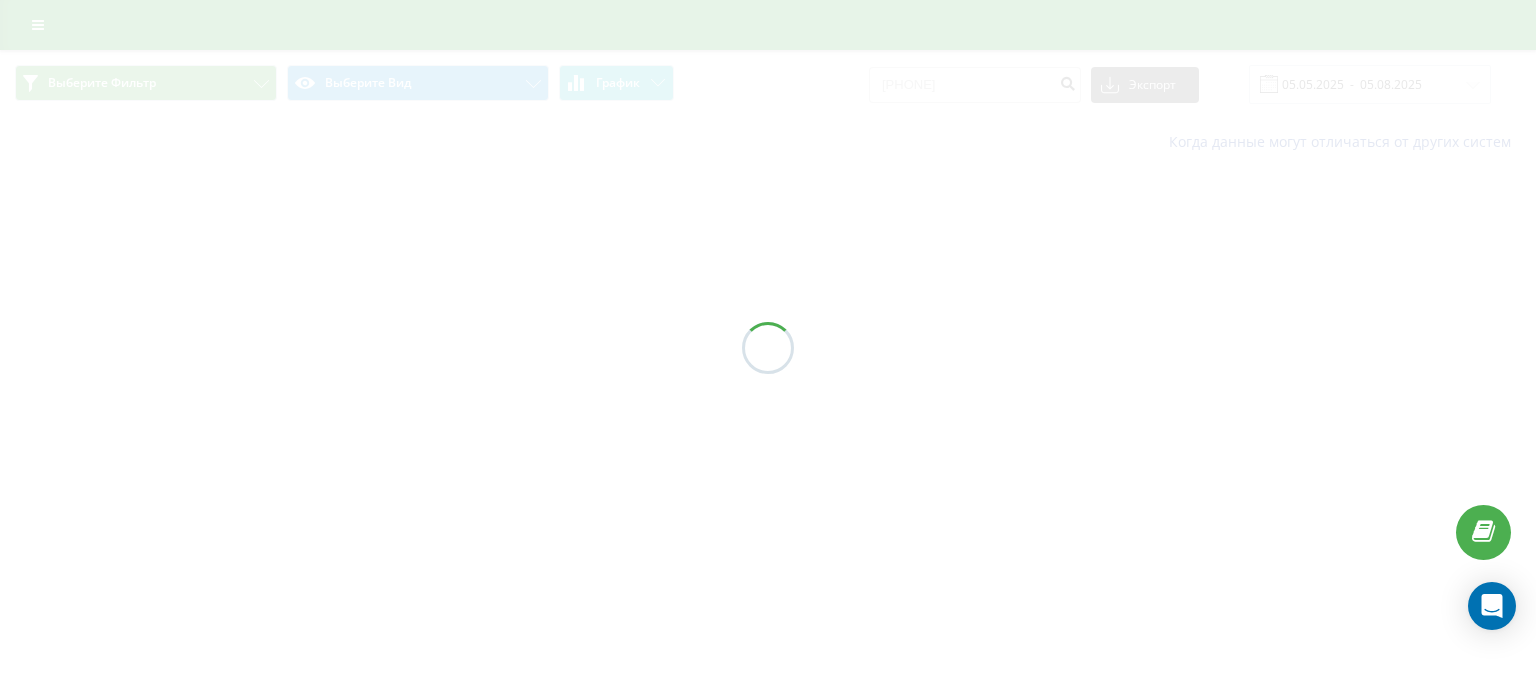 scroll, scrollTop: 0, scrollLeft: 0, axis: both 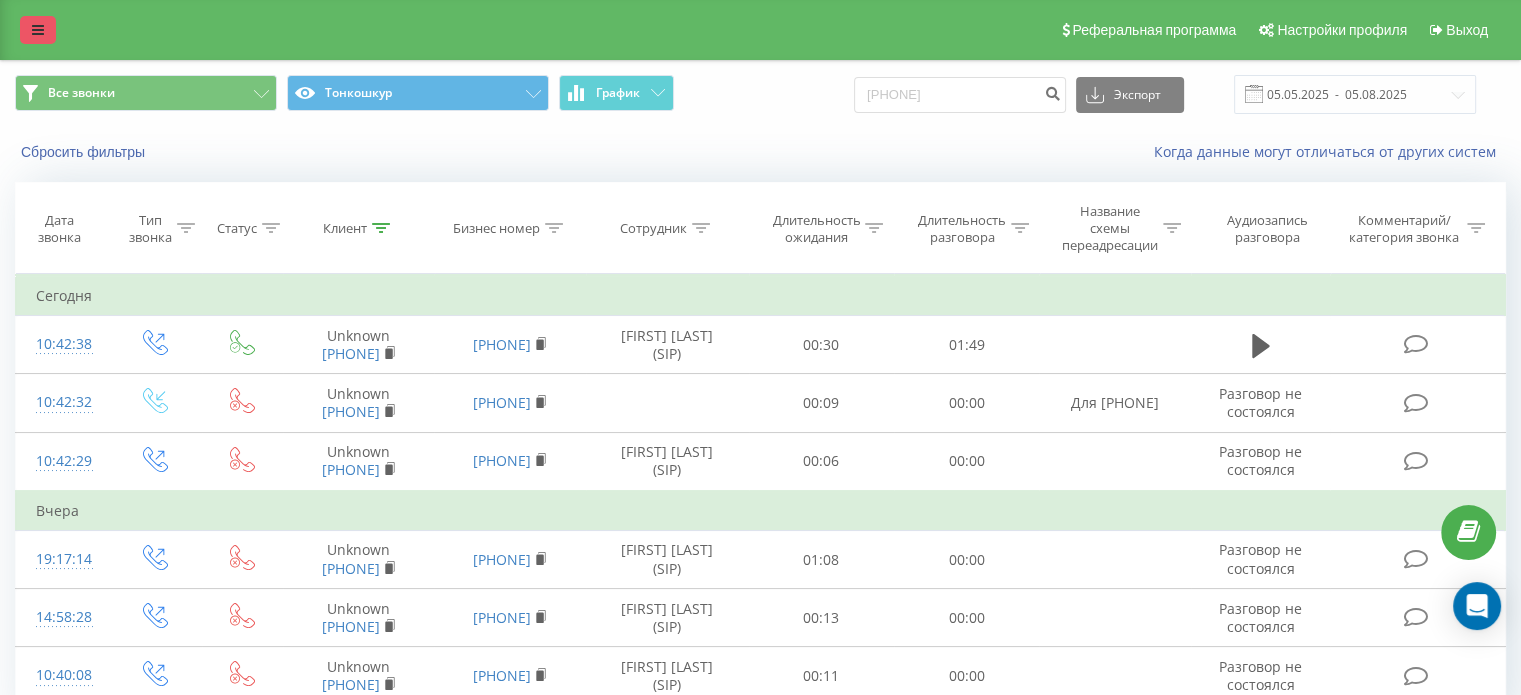 click at bounding box center [38, 30] 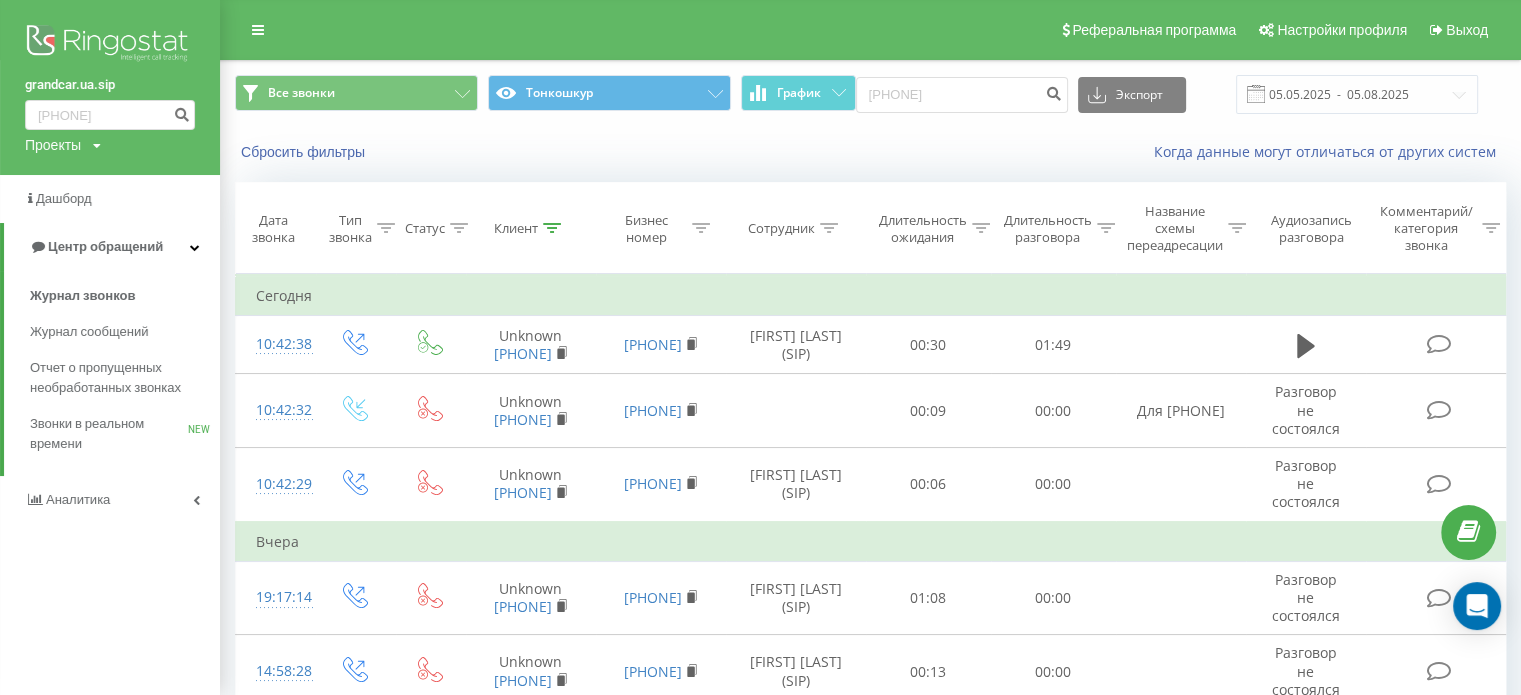 click on "grandcar.ua.sip" at bounding box center (110, 85) 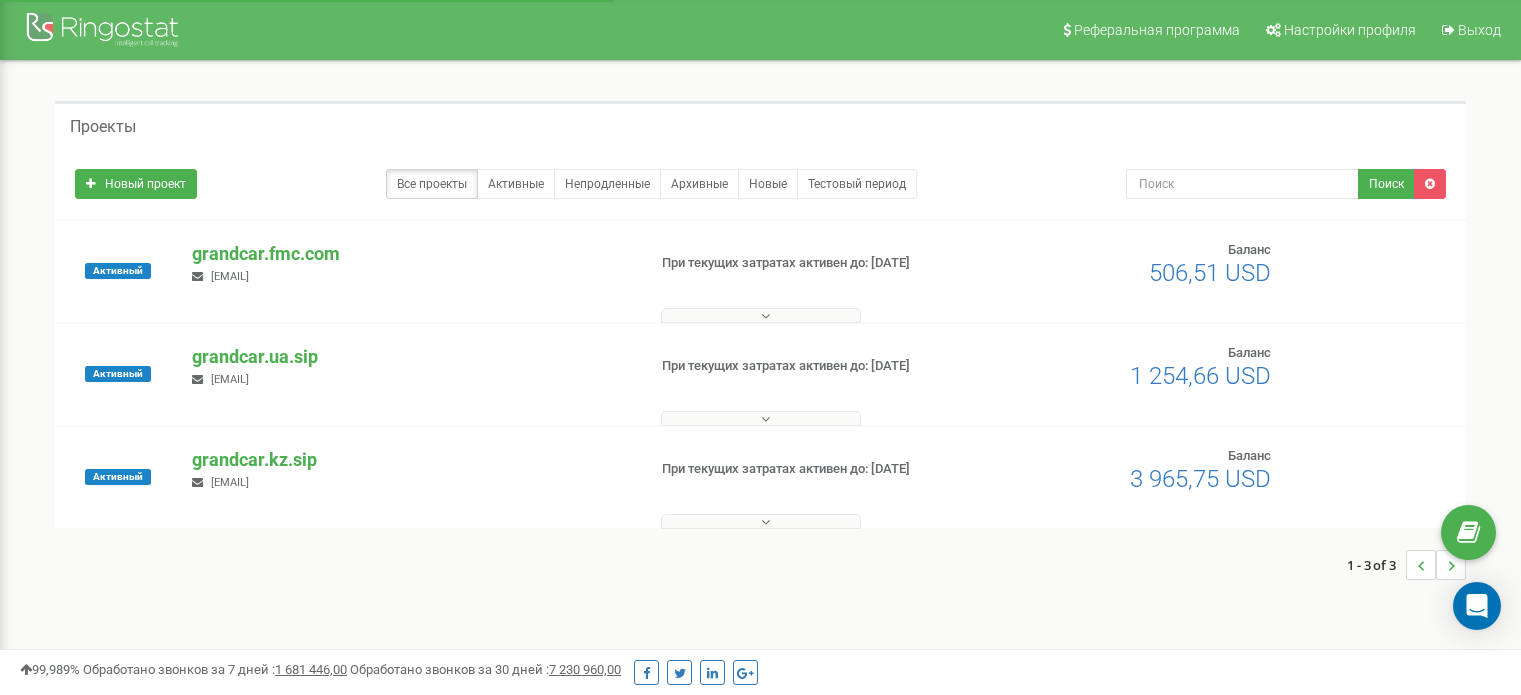 scroll, scrollTop: 0, scrollLeft: 0, axis: both 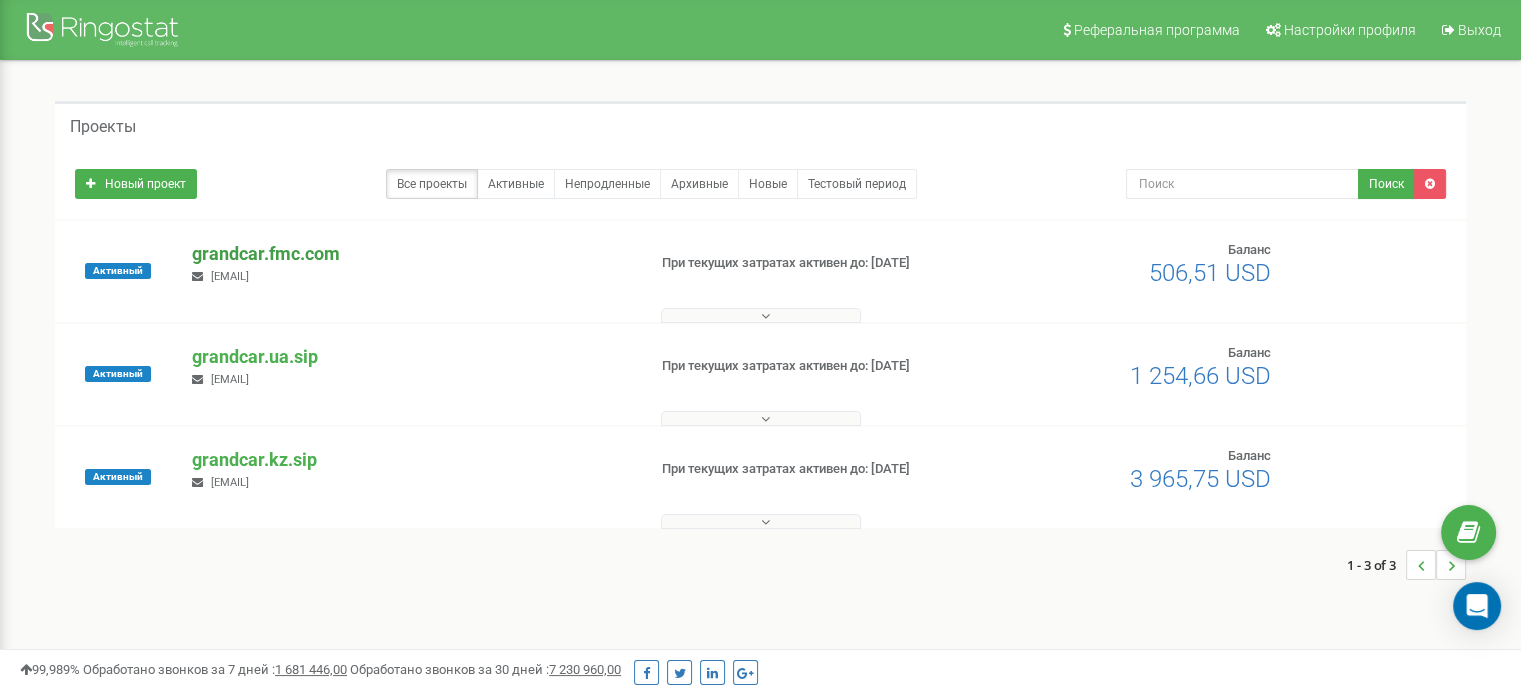 click on "grandcar.fmc.com" at bounding box center [410, 254] 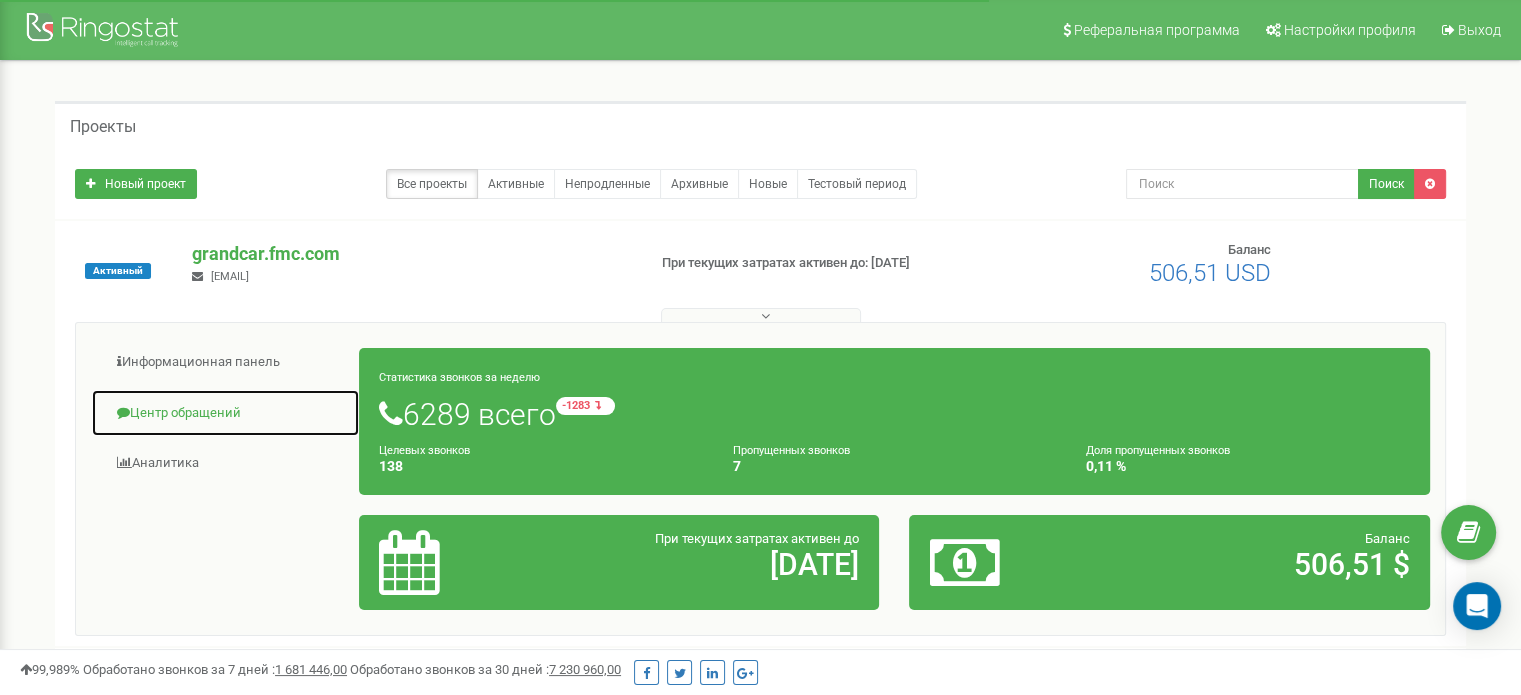 click on "Центр обращений" at bounding box center (225, 413) 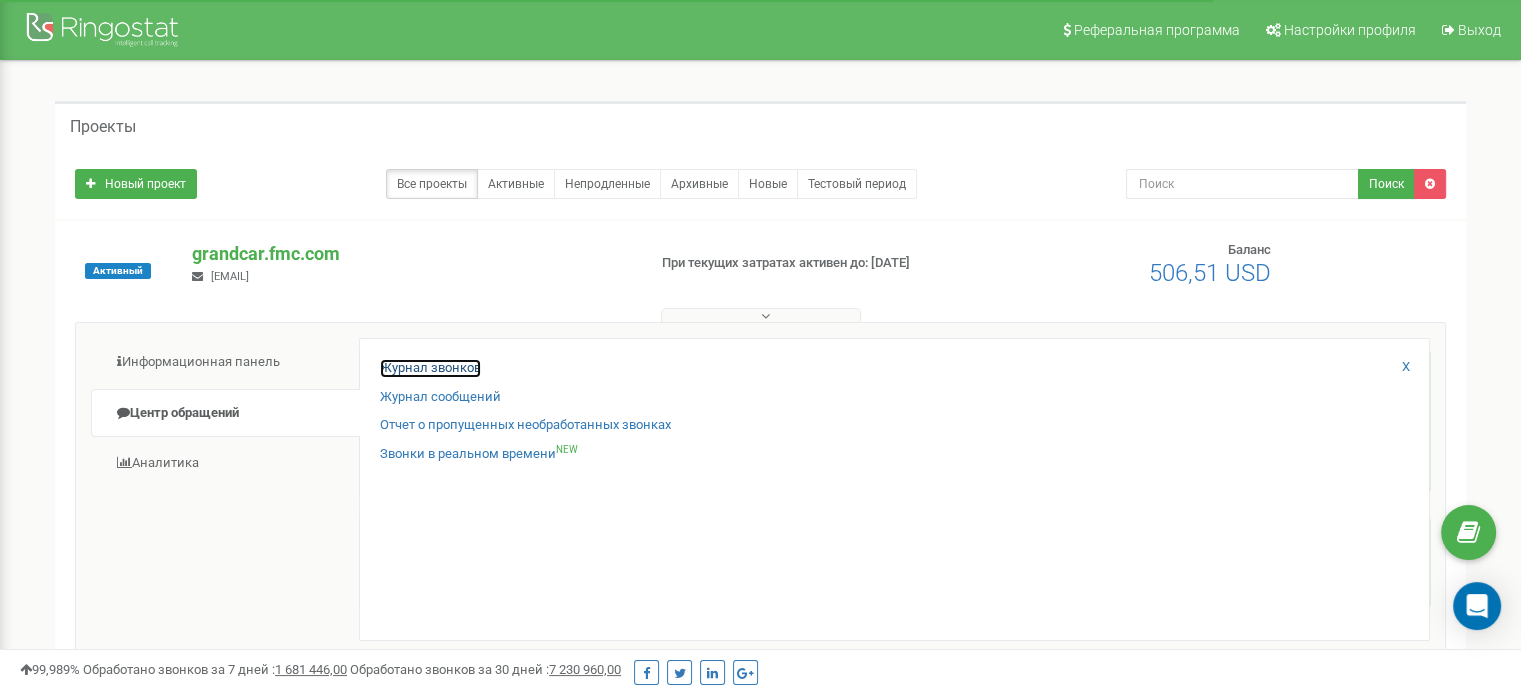 click on "Журнал звонков" at bounding box center [430, 368] 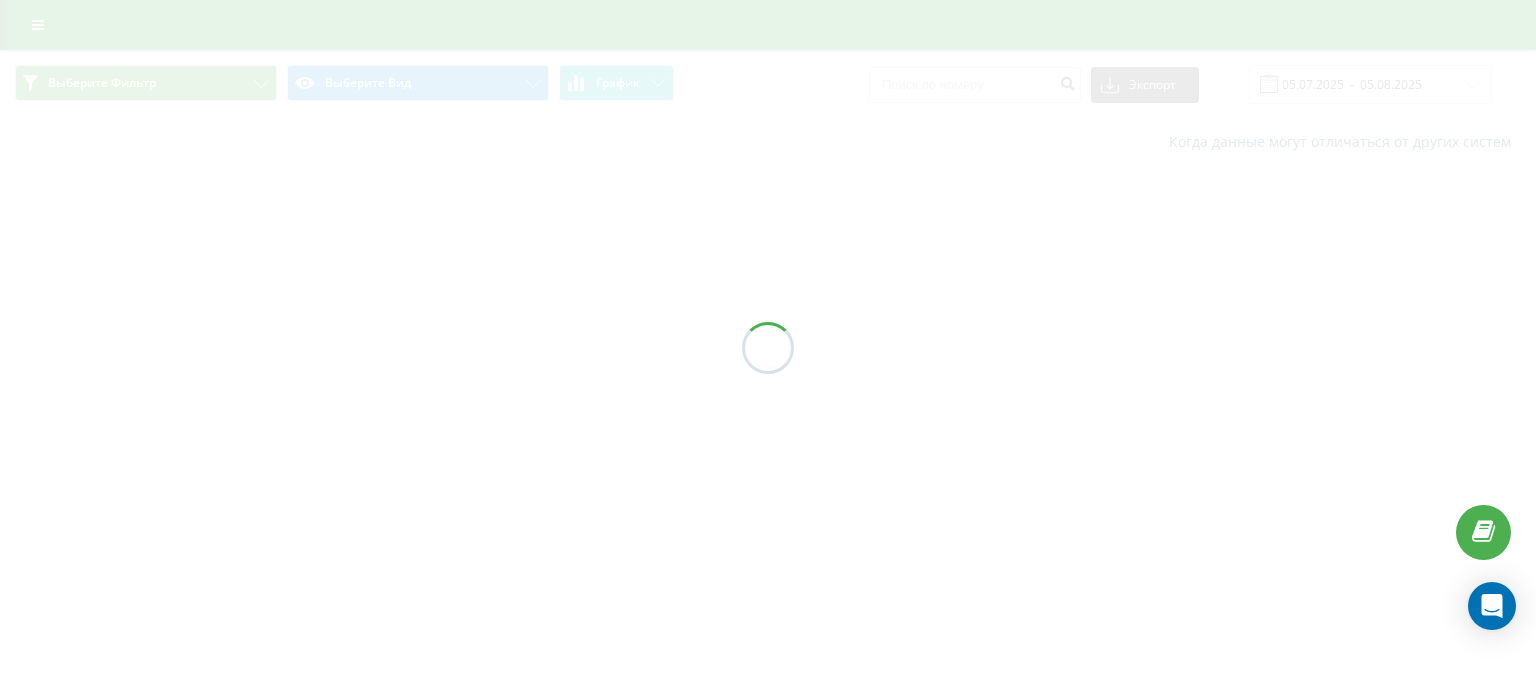 scroll, scrollTop: 0, scrollLeft: 0, axis: both 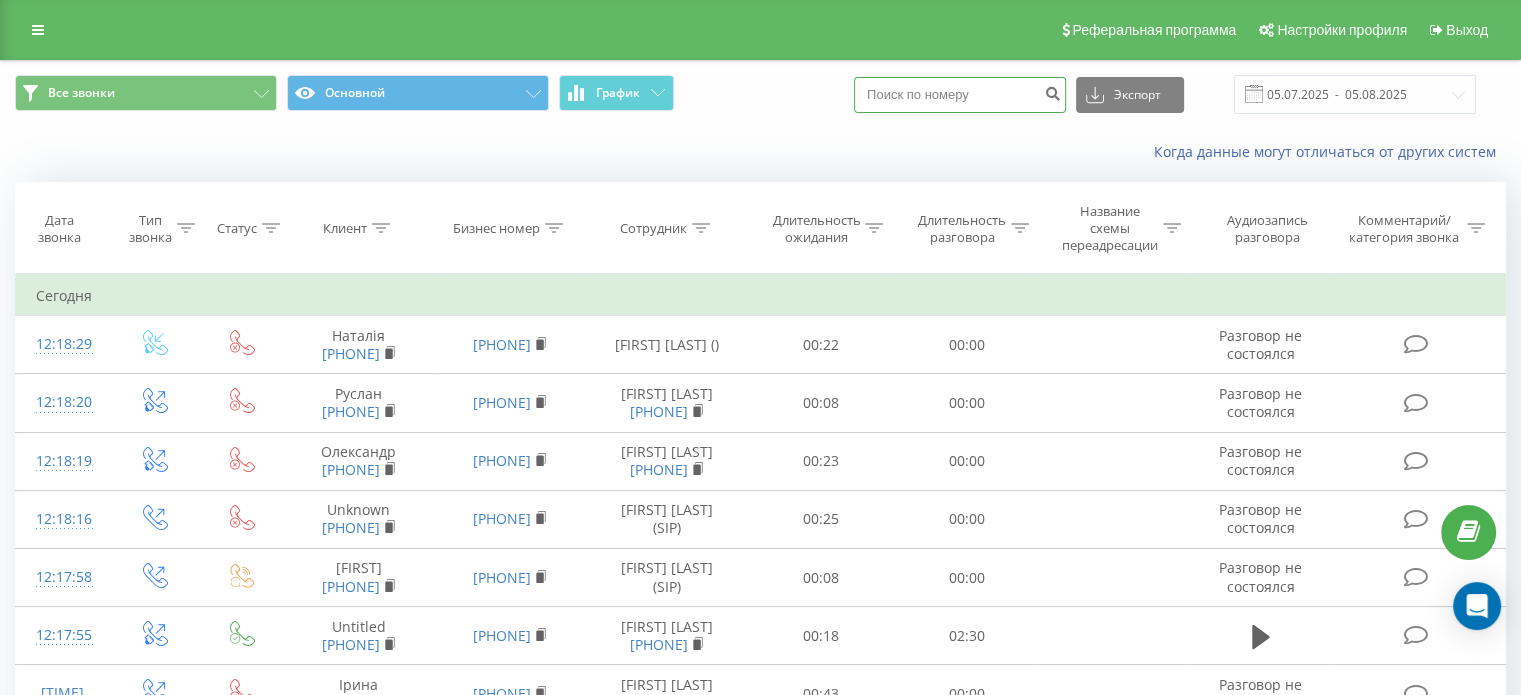 click at bounding box center (960, 95) 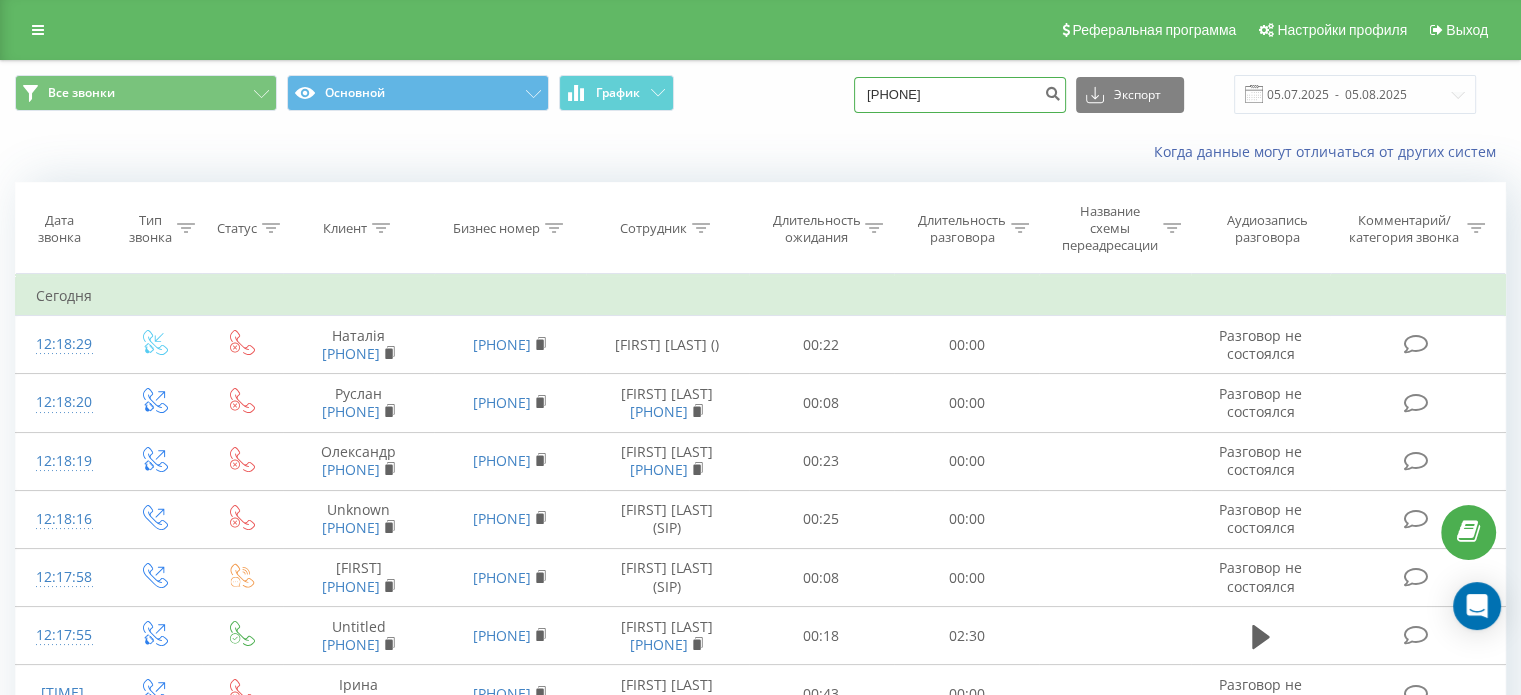 type on "[PHONE]" 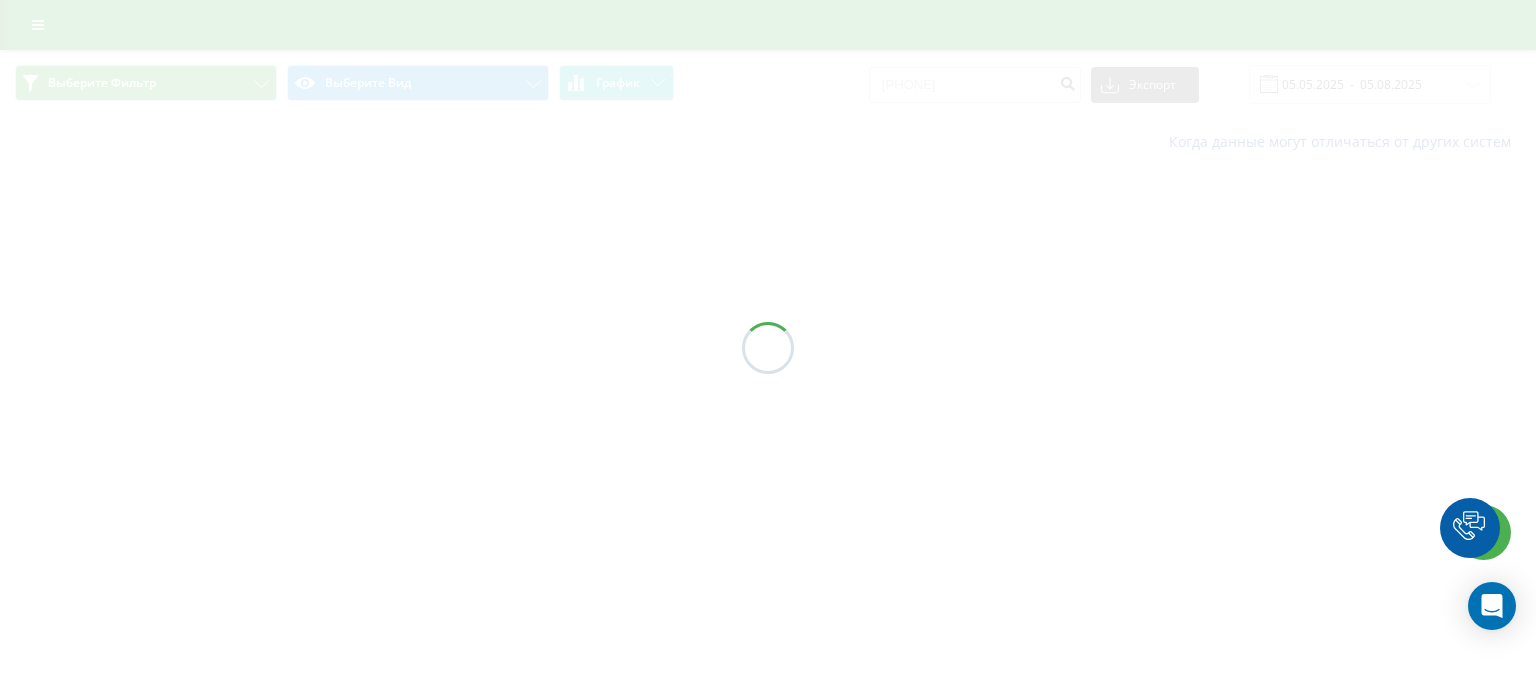 scroll, scrollTop: 0, scrollLeft: 0, axis: both 